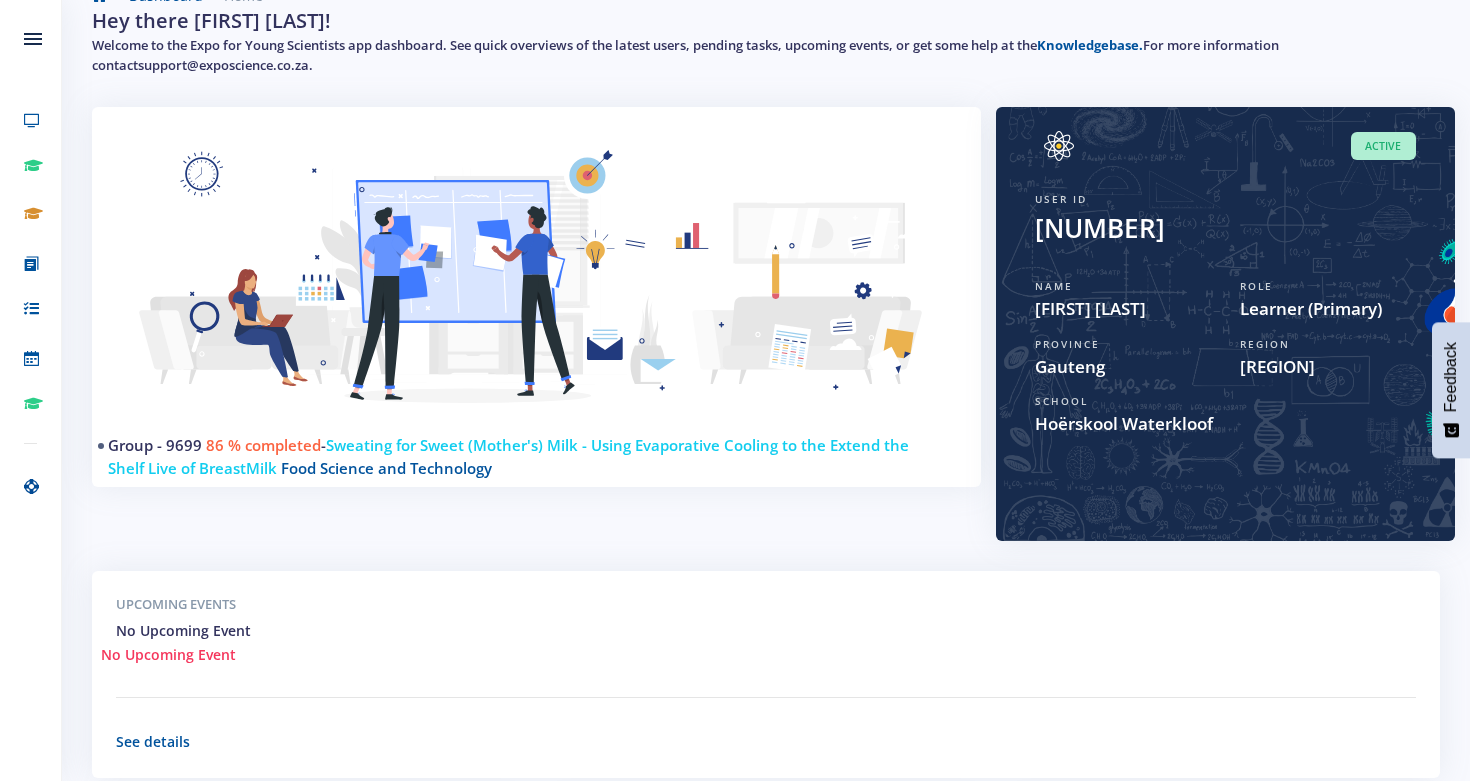 scroll, scrollTop: 0, scrollLeft: 0, axis: both 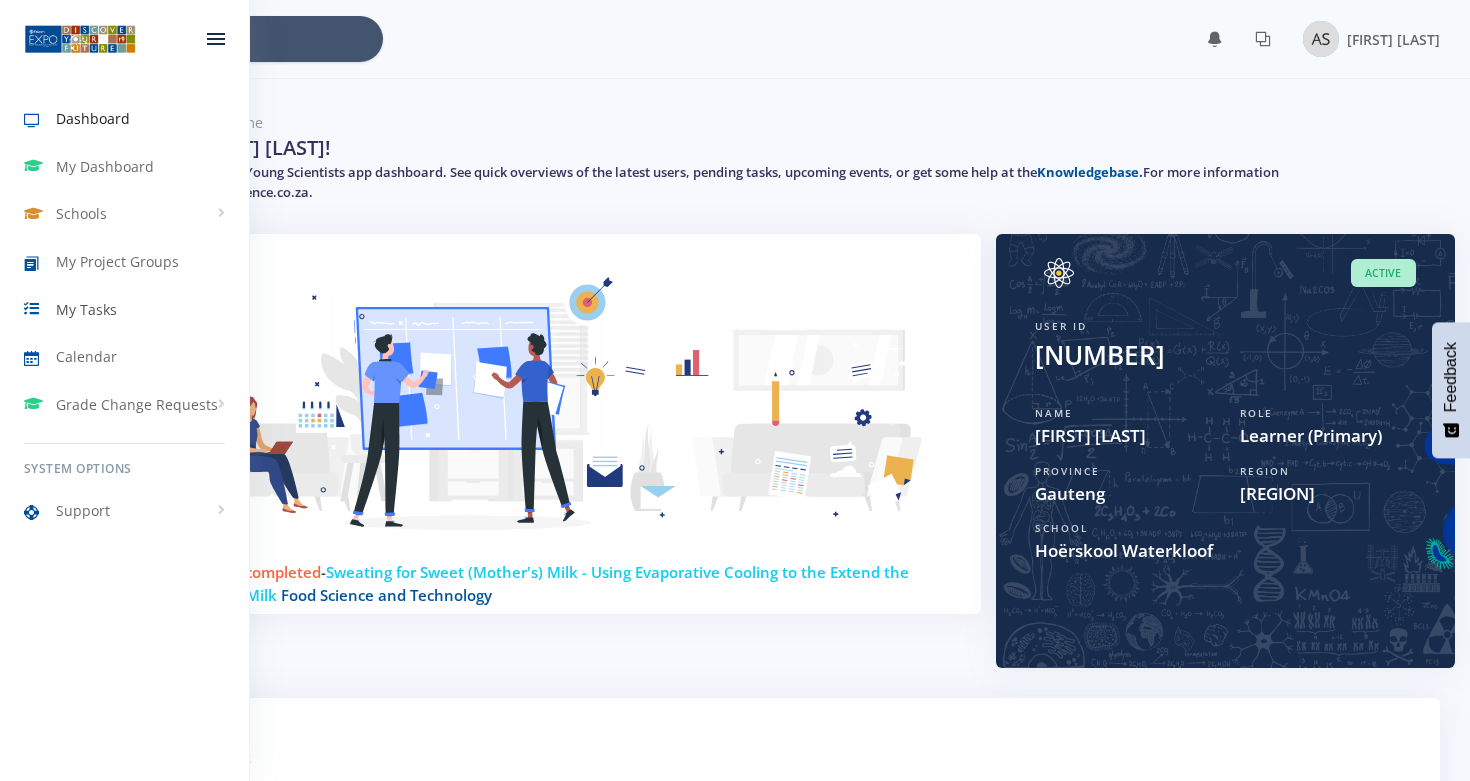 click on "My Tasks" at bounding box center [86, 309] 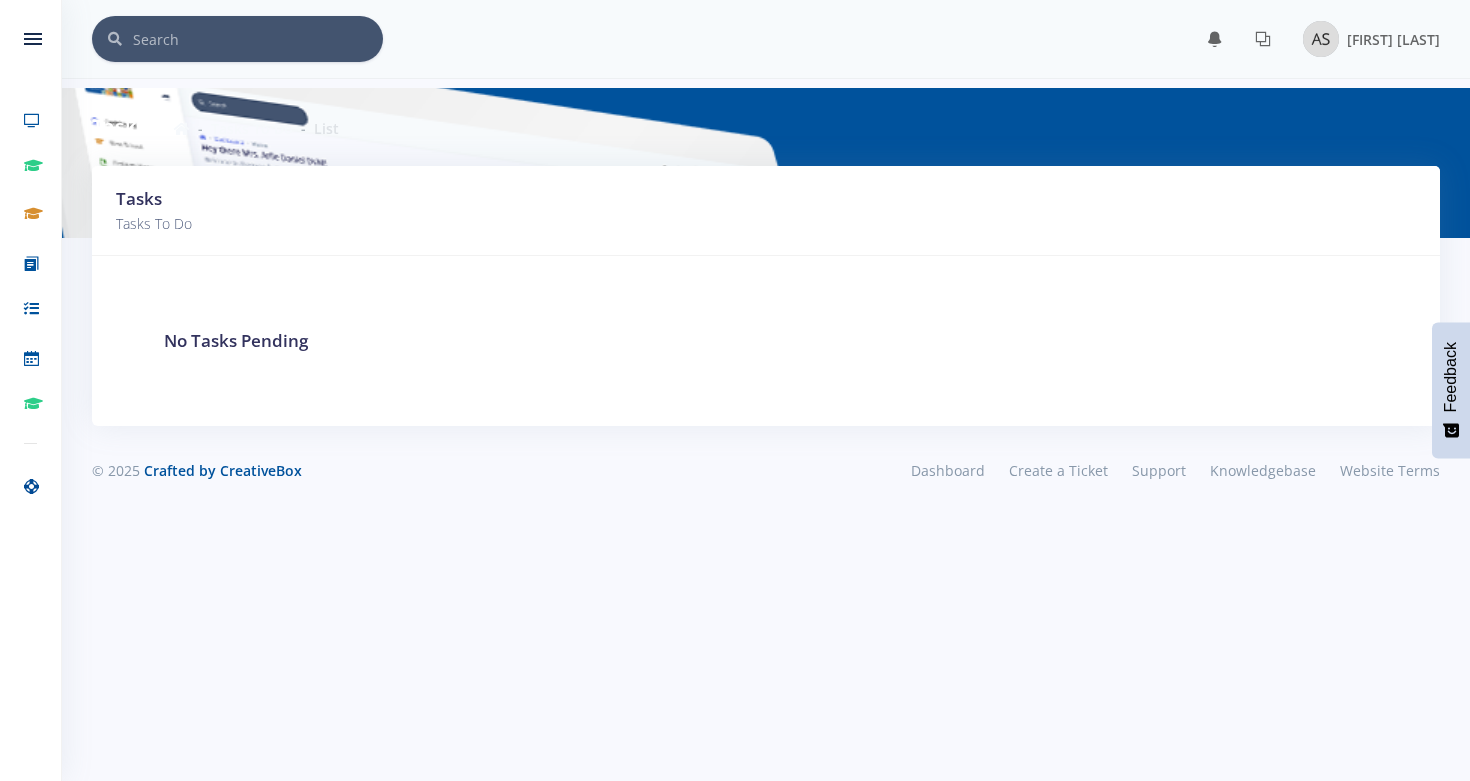 scroll, scrollTop: 0, scrollLeft: 0, axis: both 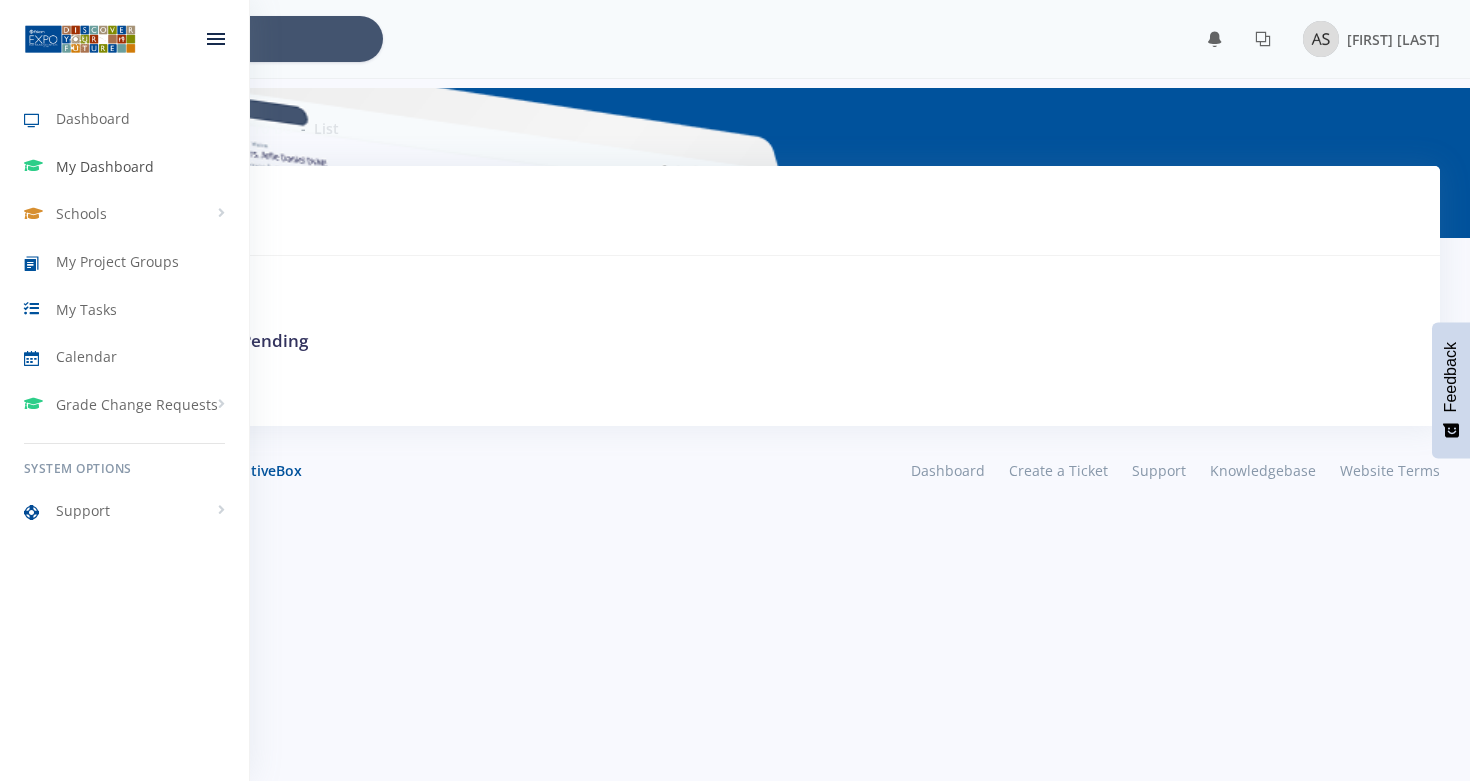click on "My Dashboard" at bounding box center (105, 166) 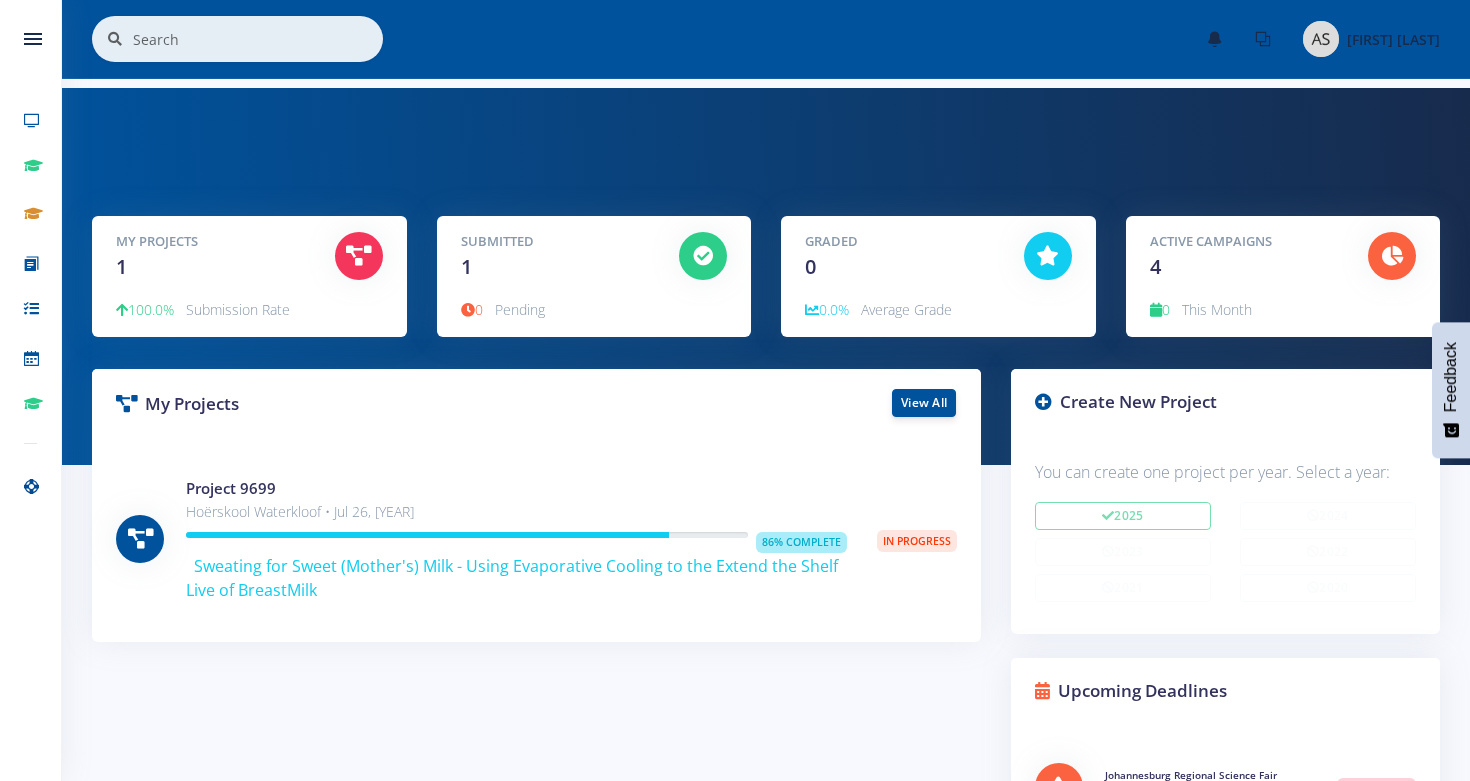 scroll, scrollTop: 0, scrollLeft: 0, axis: both 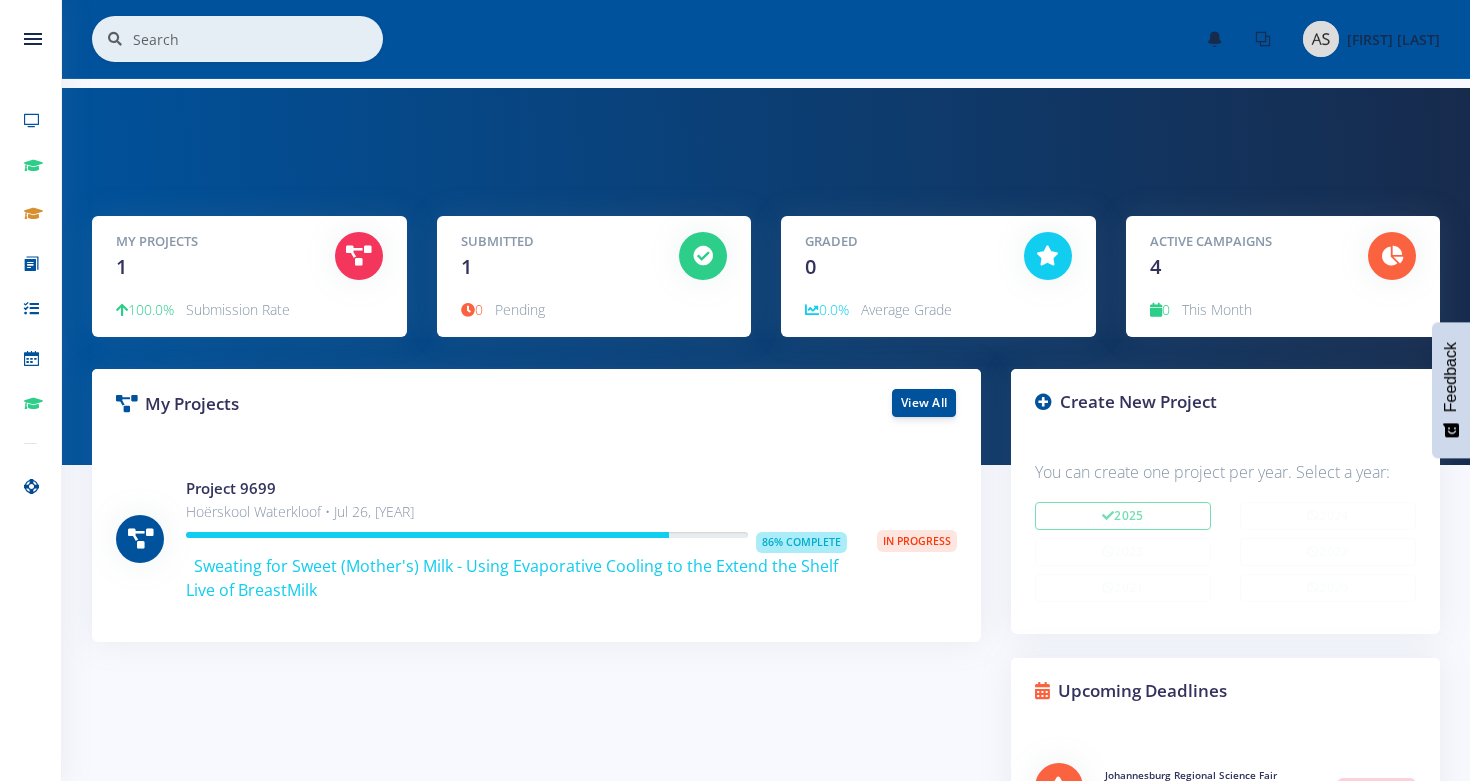 click on "My Projects
1
100.0%
Submission Rate" at bounding box center (249, 276) 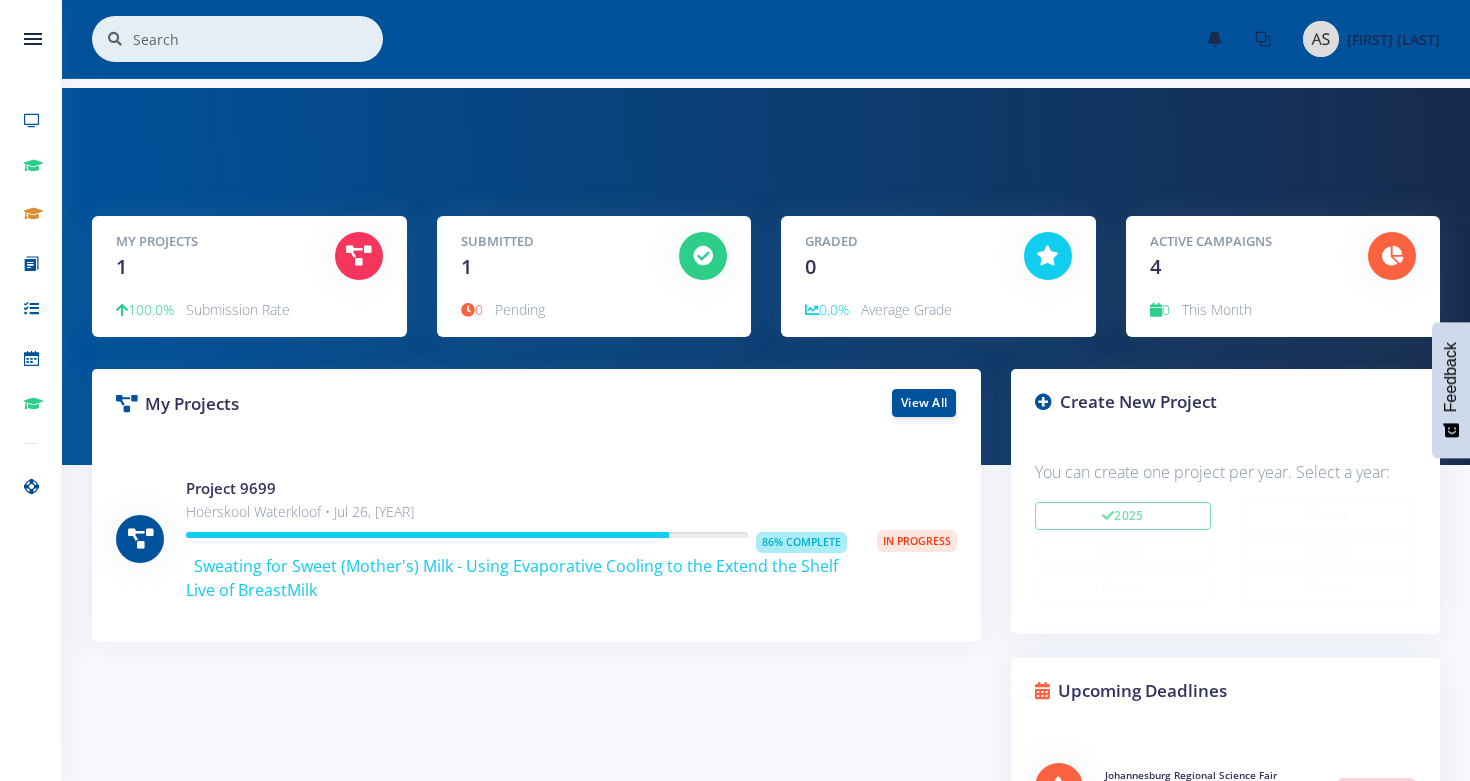 click on "My Projects" at bounding box center [210, 242] 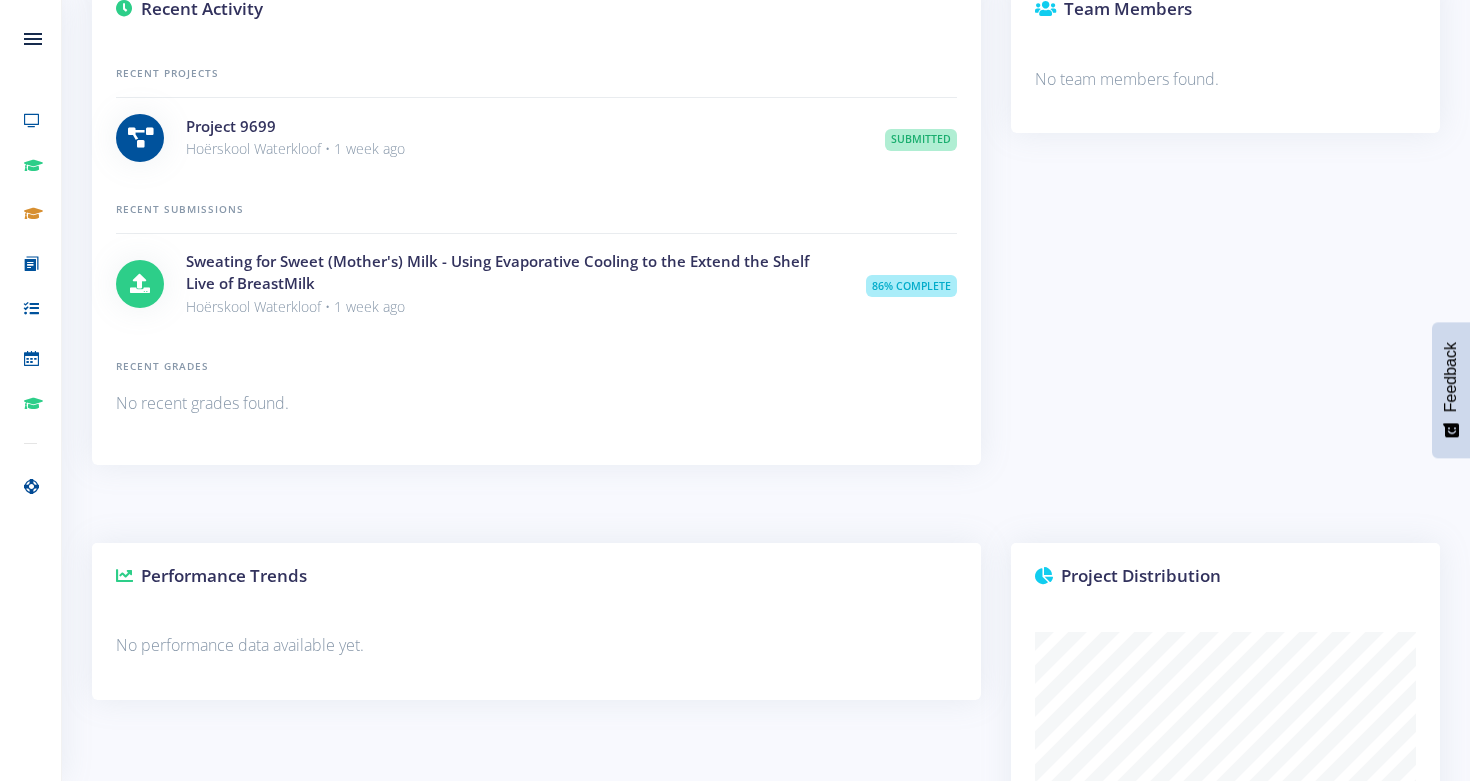 scroll, scrollTop: 1217, scrollLeft: 0, axis: vertical 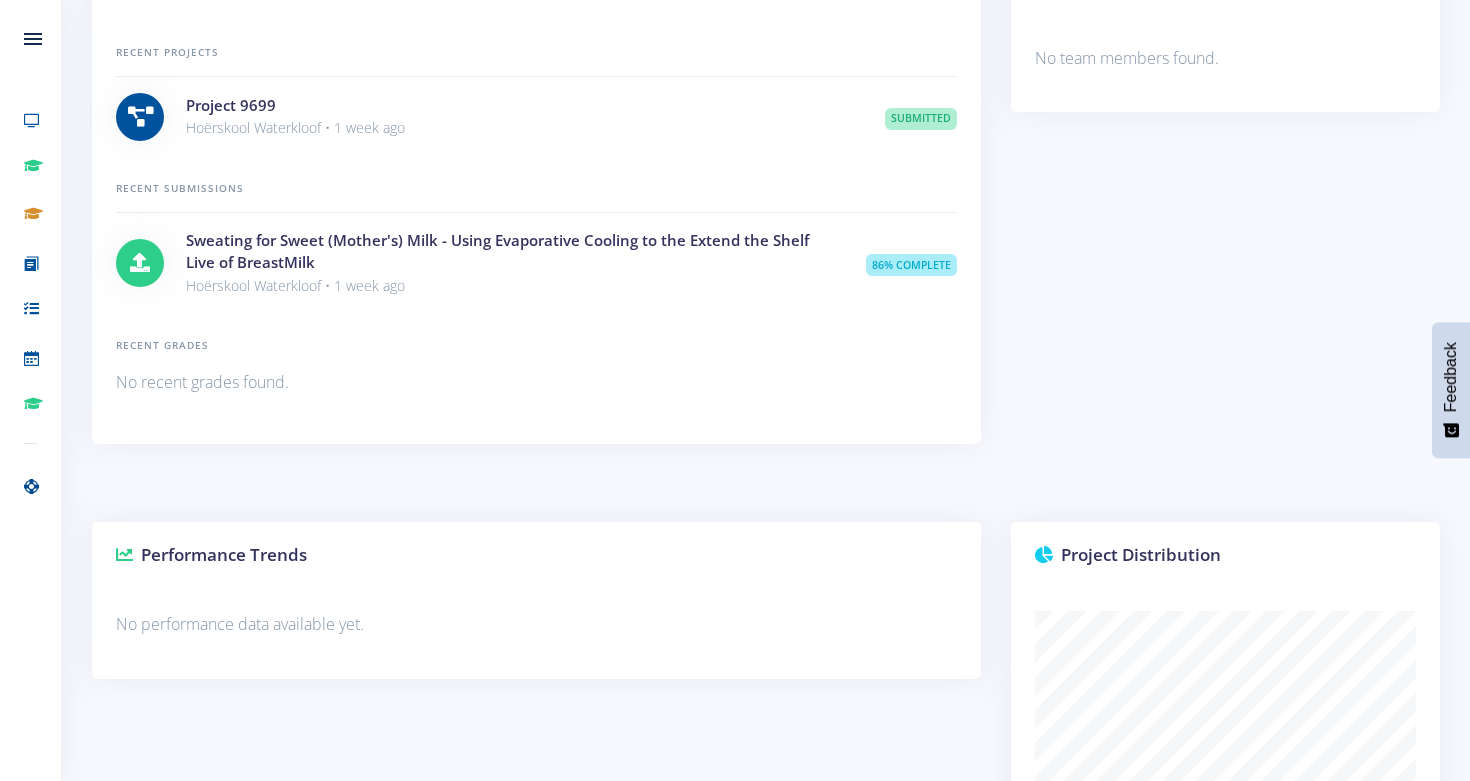 click at bounding box center (140, 263) 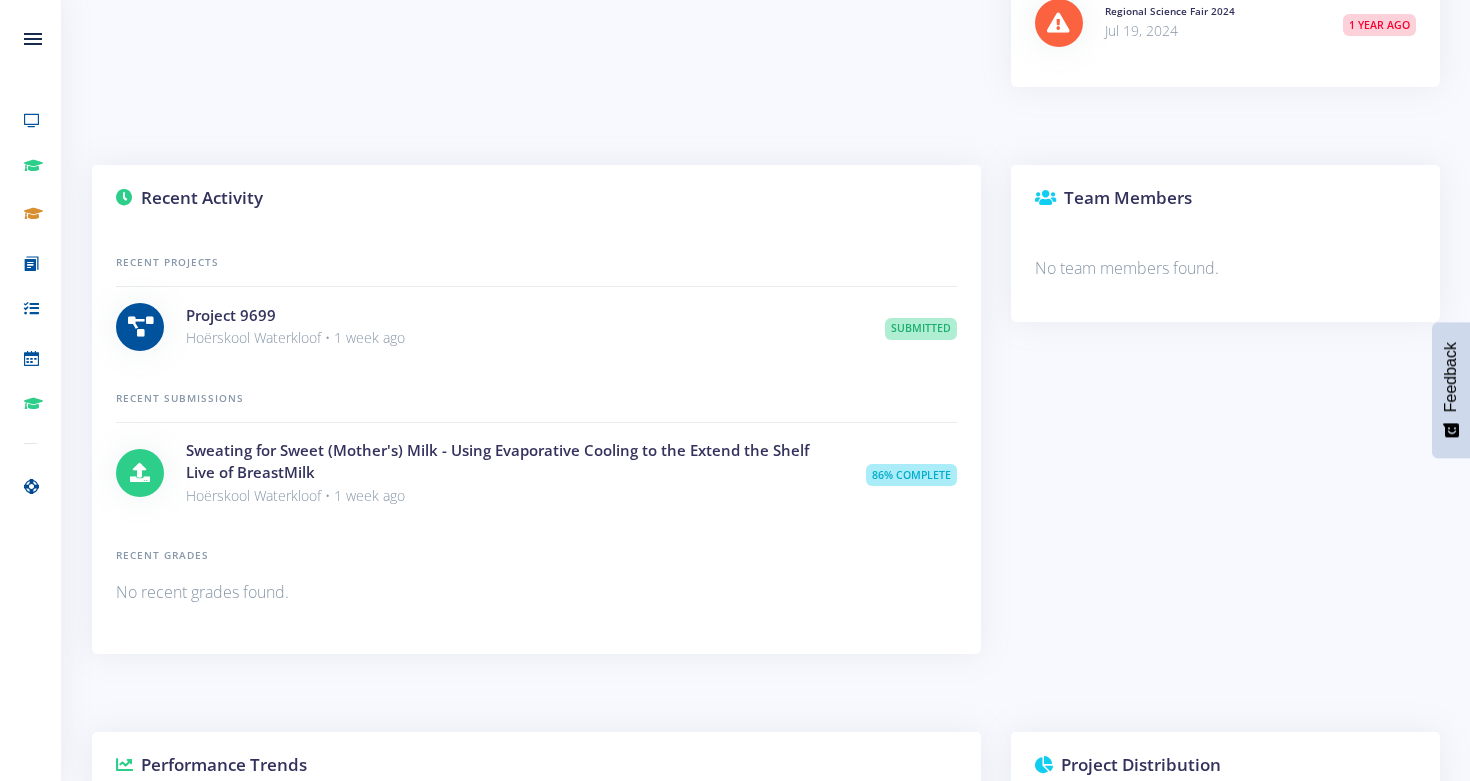 scroll, scrollTop: 997, scrollLeft: 0, axis: vertical 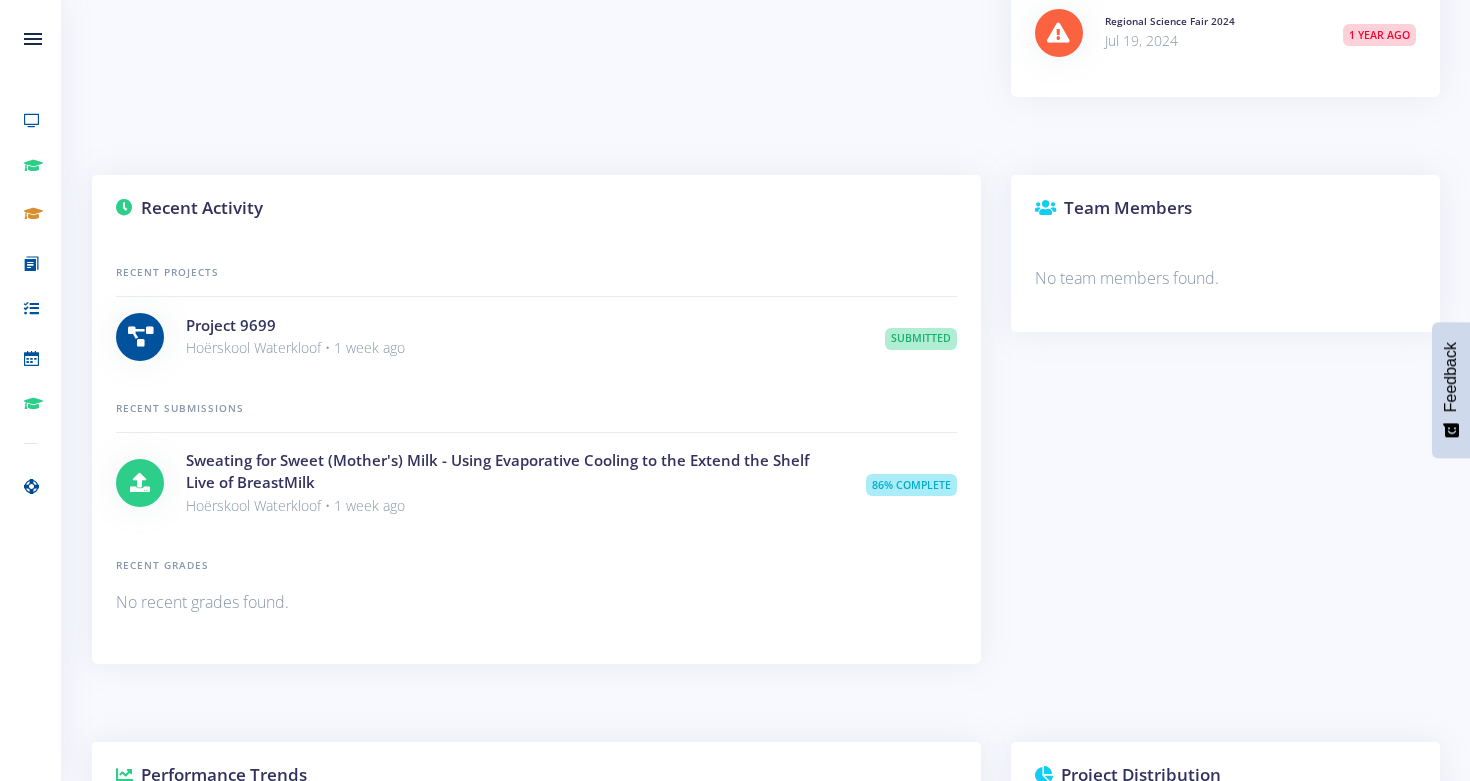 click at bounding box center (140, 337) 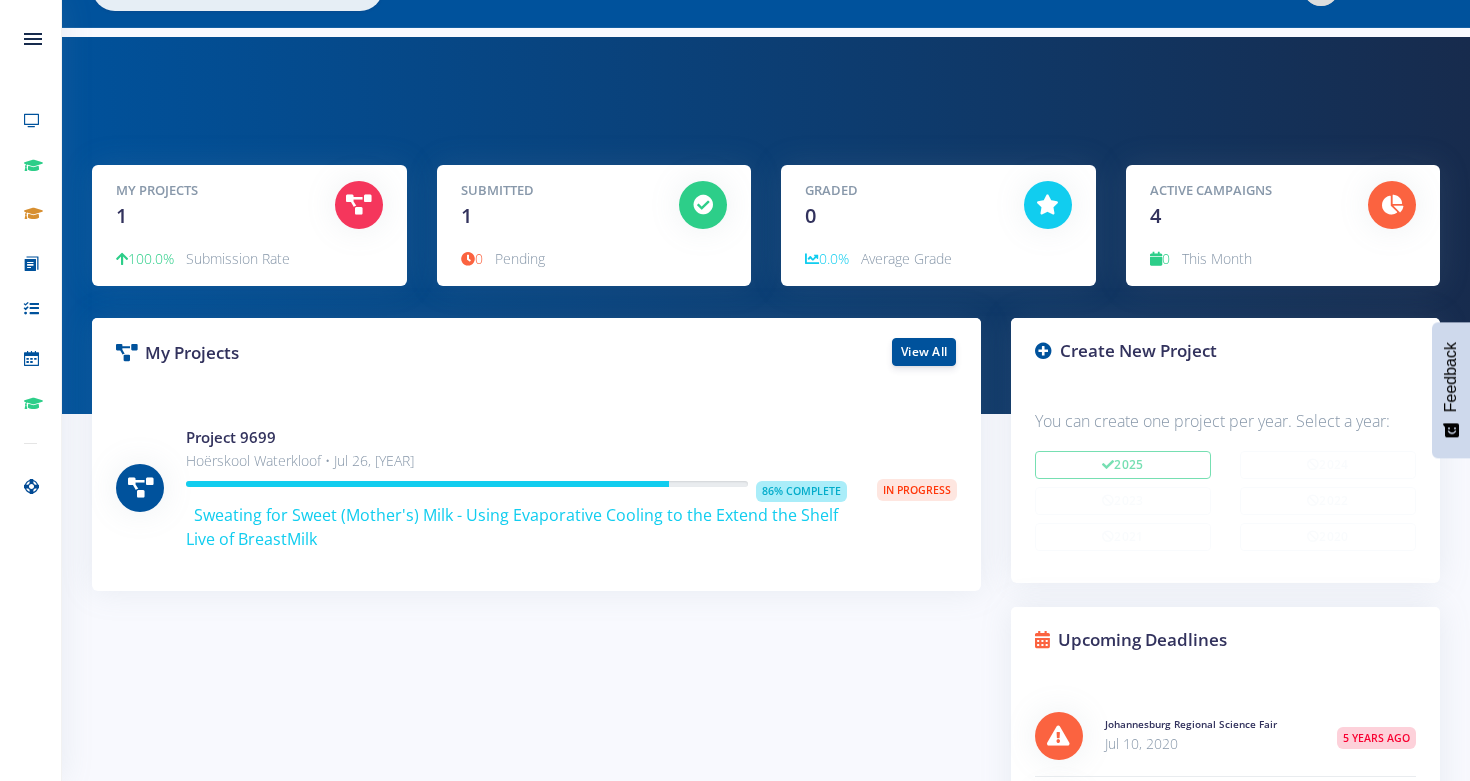 scroll, scrollTop: 52, scrollLeft: 0, axis: vertical 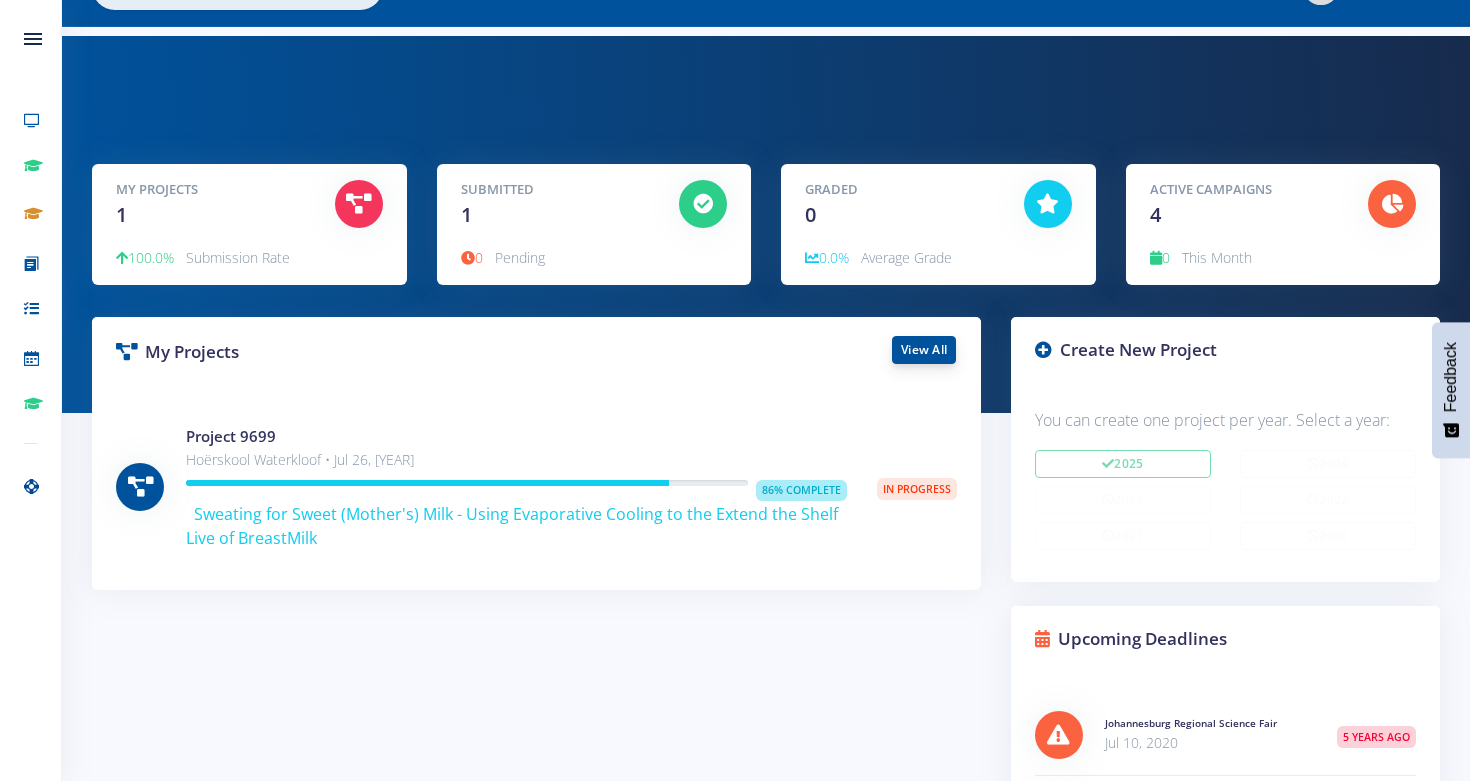 click on "View All" at bounding box center [924, 350] 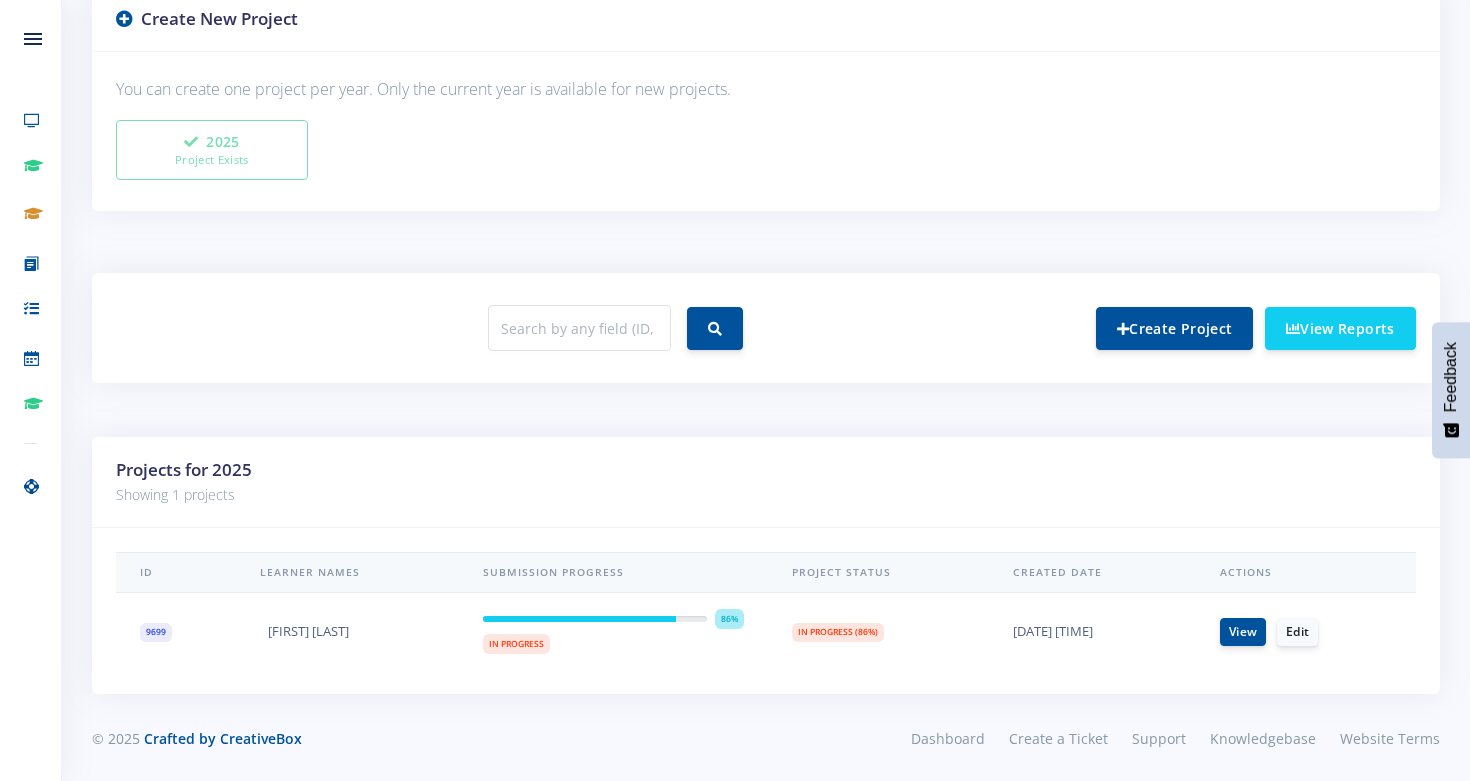 scroll, scrollTop: 539, scrollLeft: 0, axis: vertical 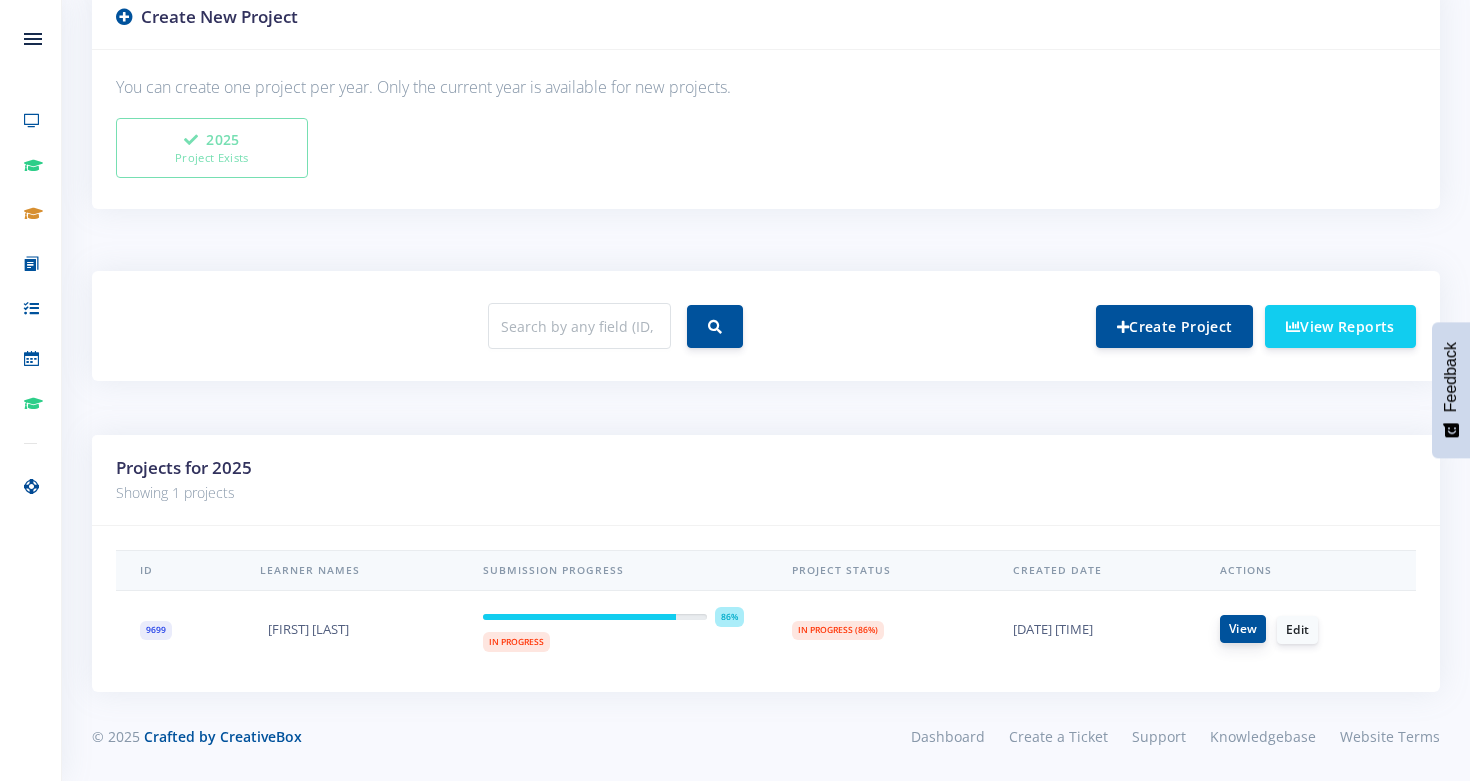 click on "View" at bounding box center [1243, 629] 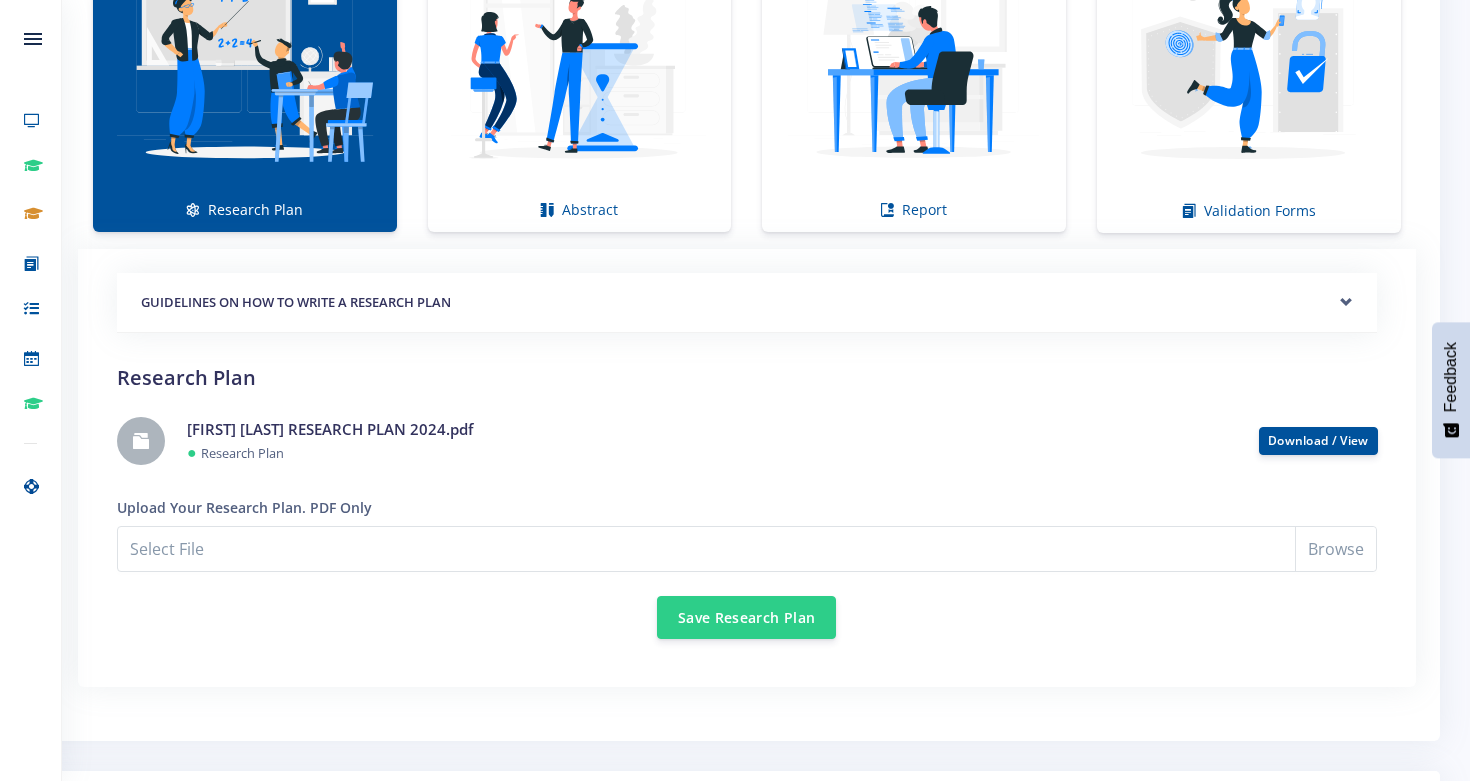 scroll, scrollTop: 1453, scrollLeft: 0, axis: vertical 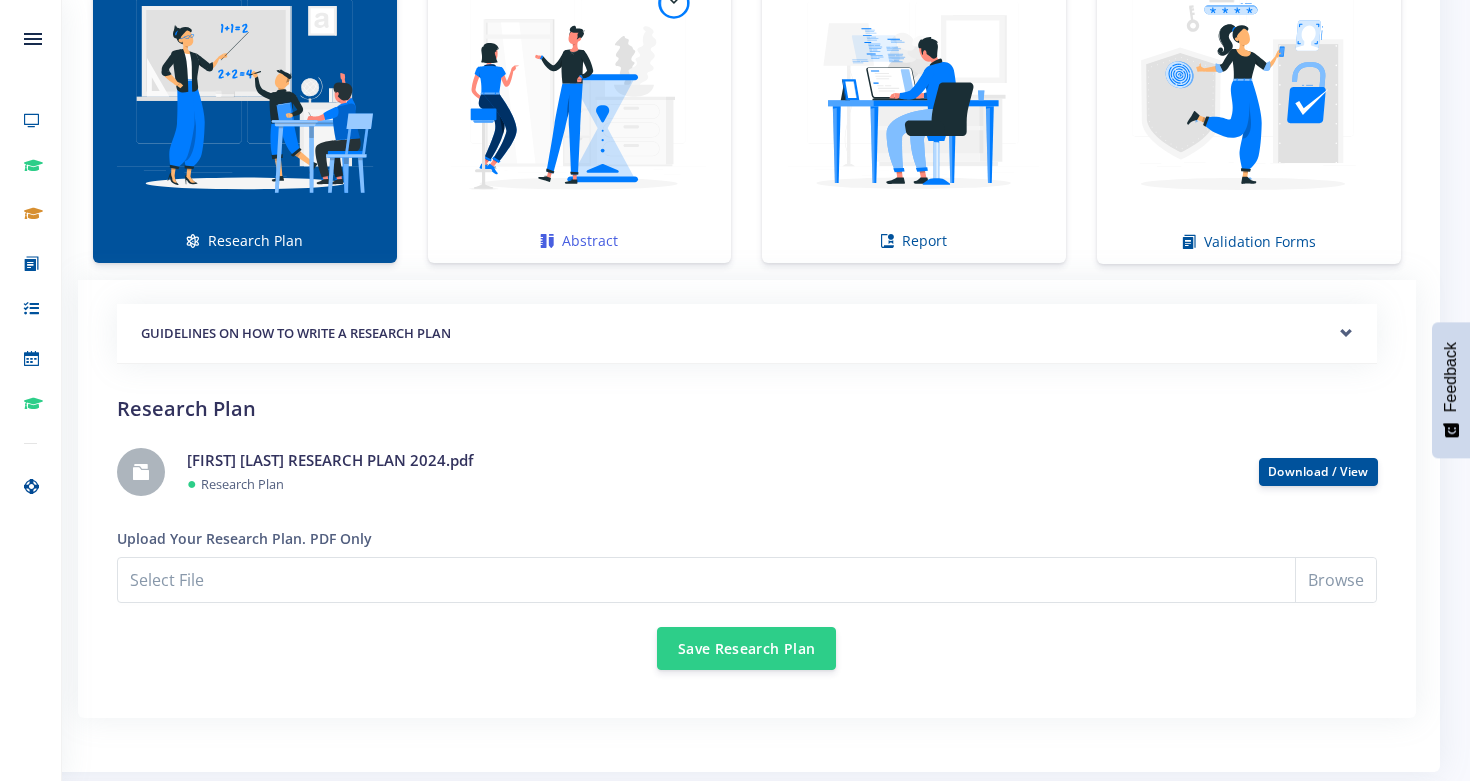 click at bounding box center (580, 94) 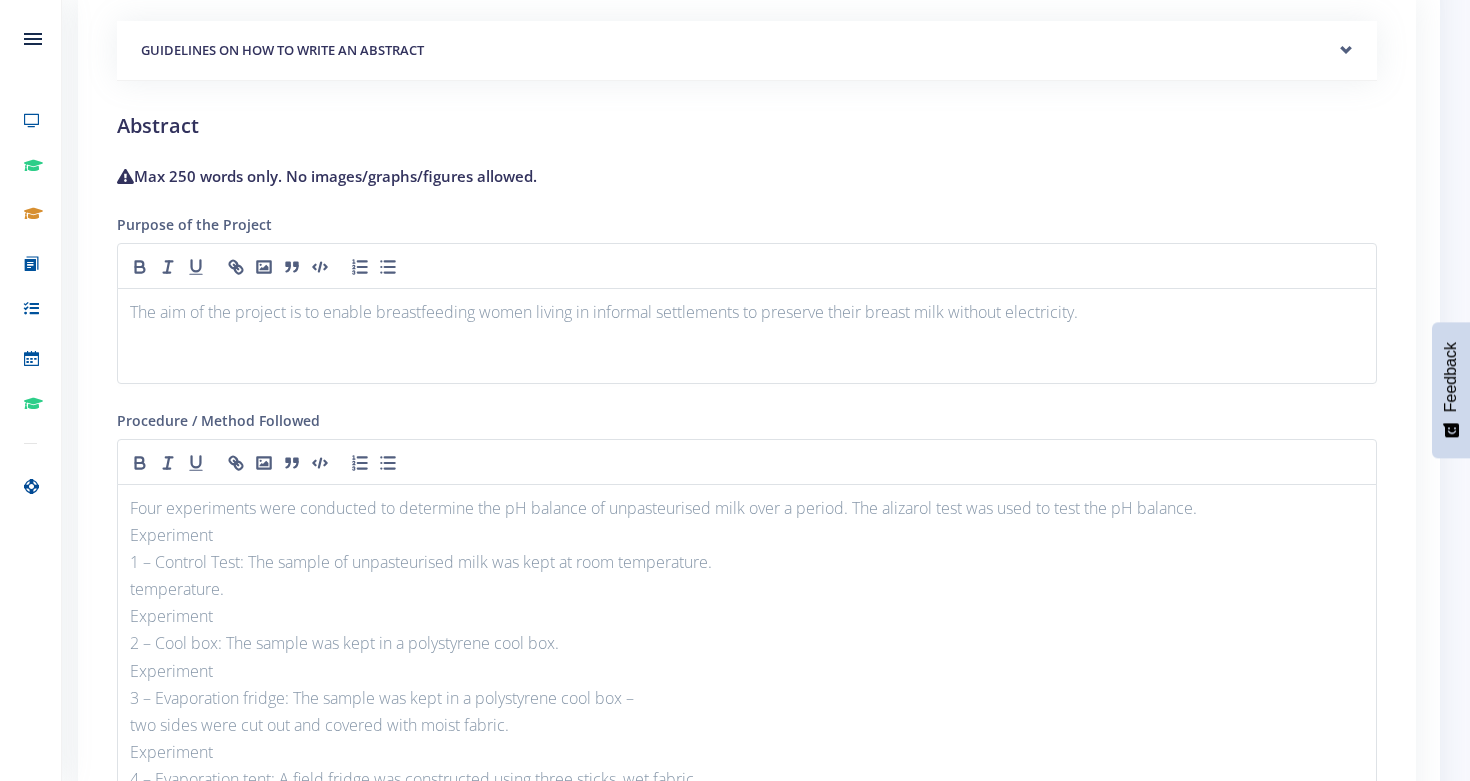 scroll, scrollTop: 1782, scrollLeft: 0, axis: vertical 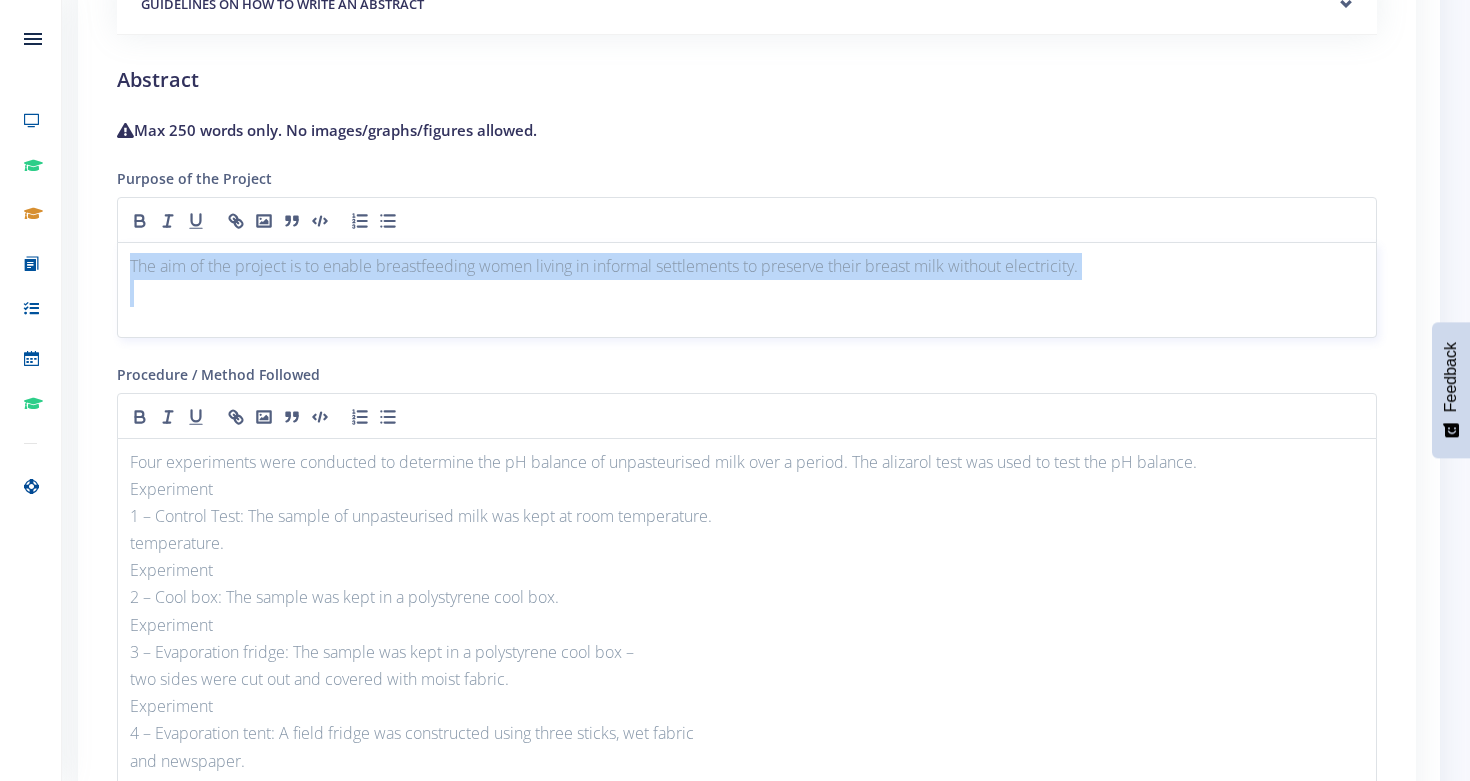 drag, startPoint x: 133, startPoint y: 268, endPoint x: 1076, endPoint y: 280, distance: 943.07635 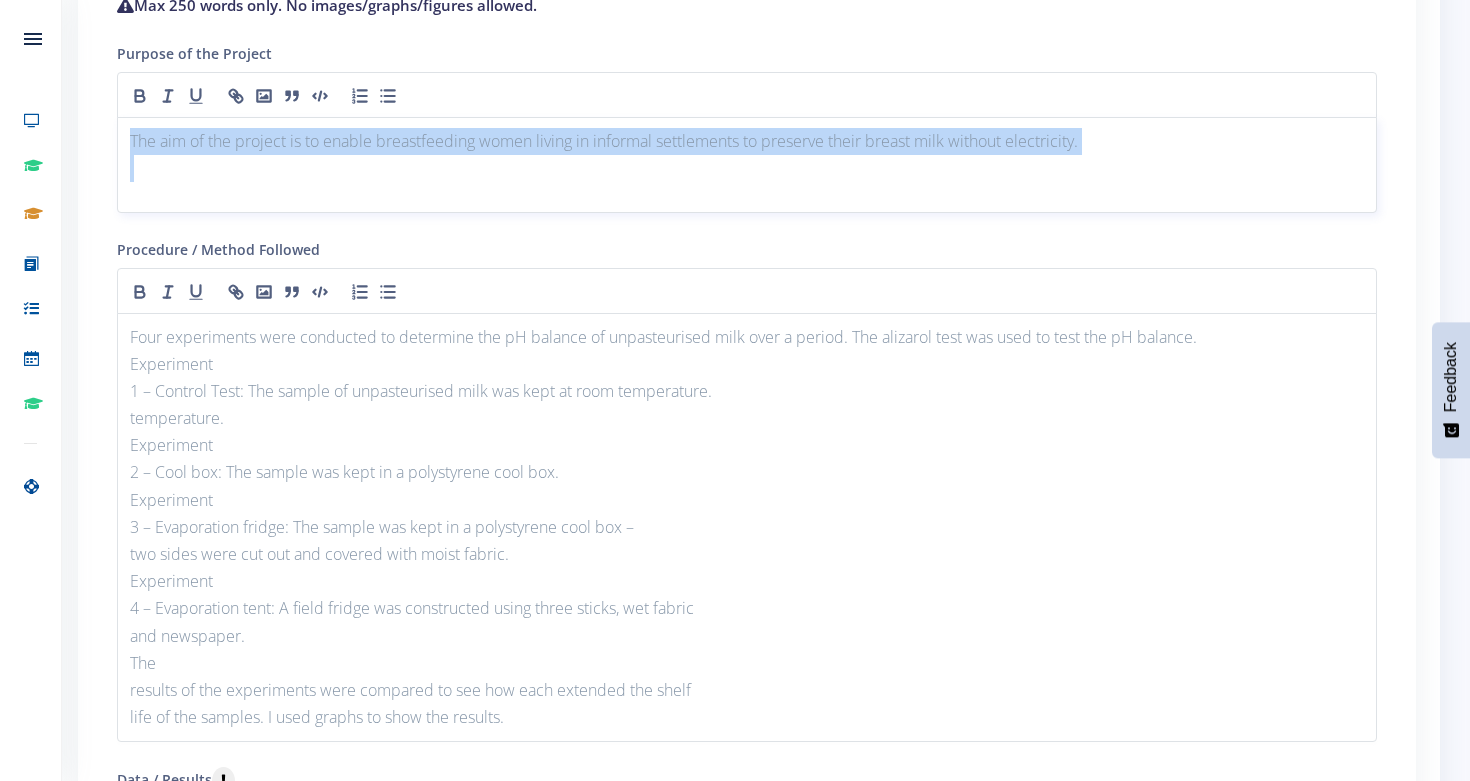 scroll, scrollTop: 1908, scrollLeft: 0, axis: vertical 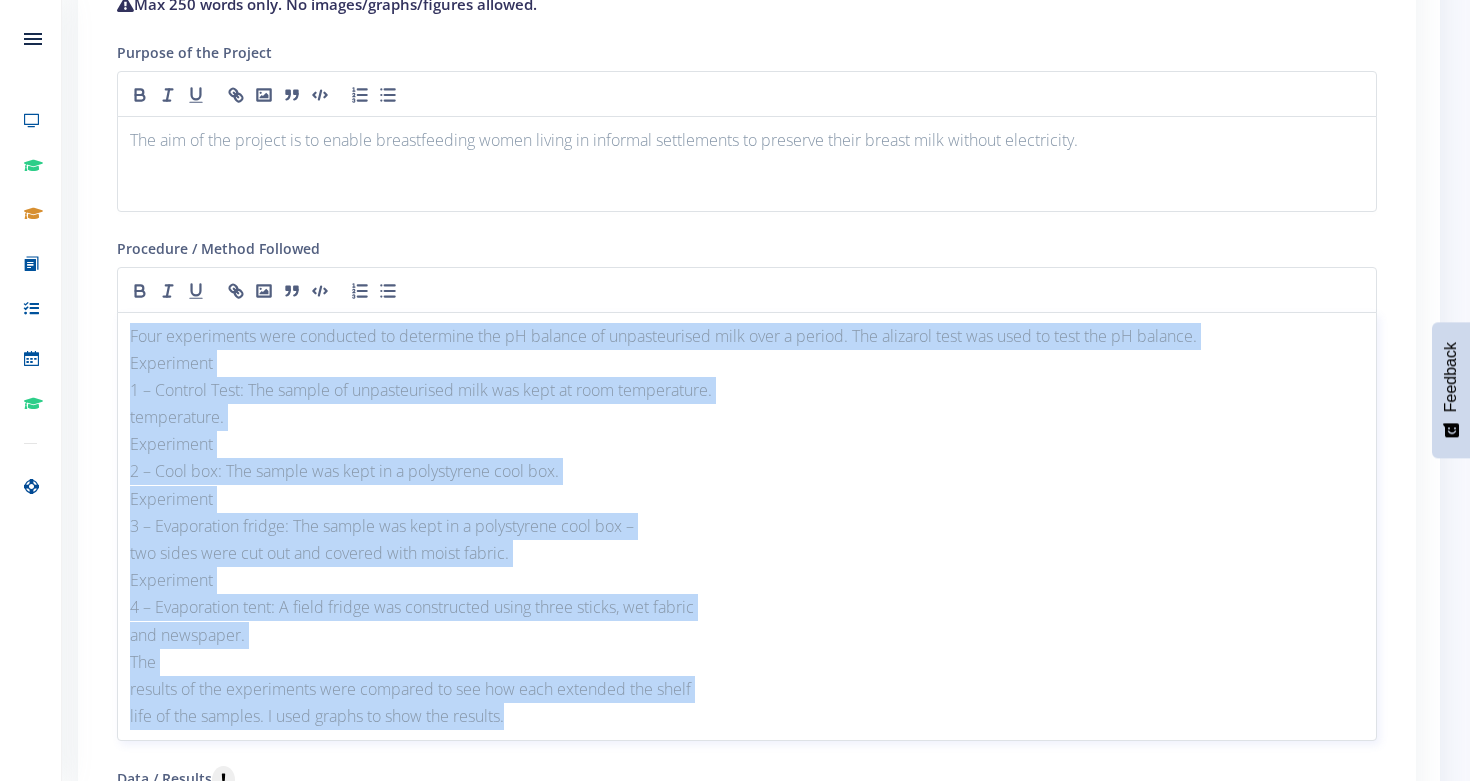 drag, startPoint x: 132, startPoint y: 339, endPoint x: 636, endPoint y: 723, distance: 633.61816 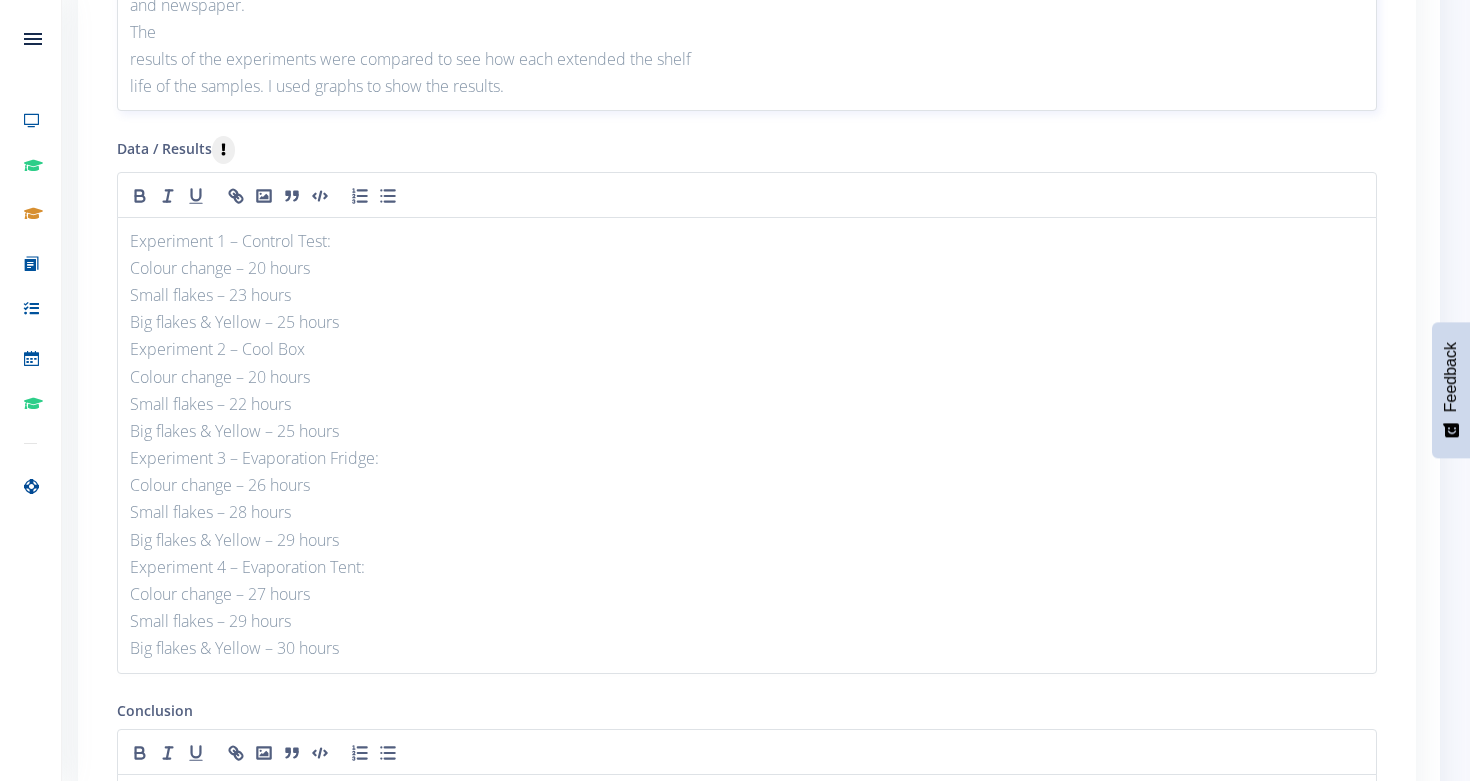 scroll, scrollTop: 2646, scrollLeft: 0, axis: vertical 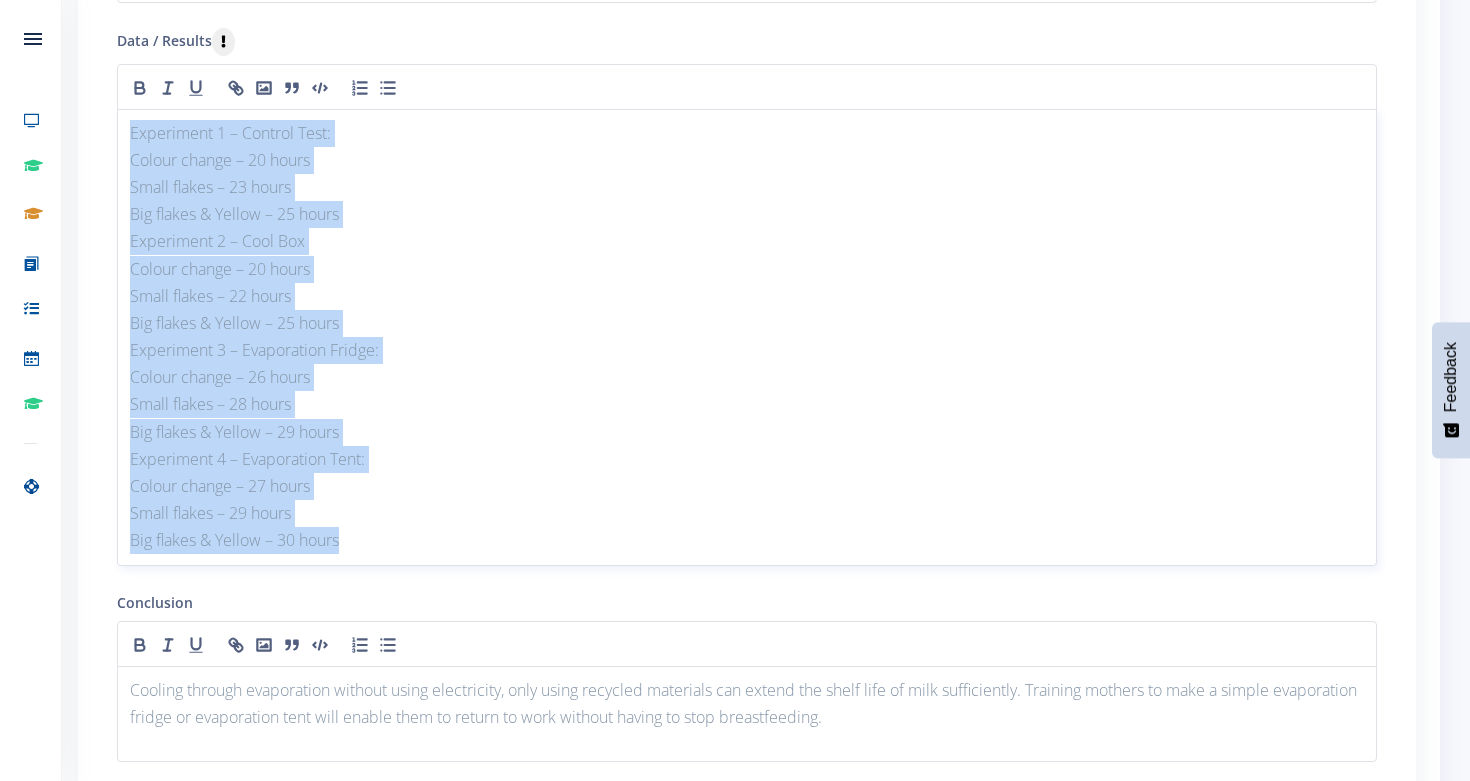 drag, startPoint x: 130, startPoint y: 135, endPoint x: 476, endPoint y: 542, distance: 534.1957 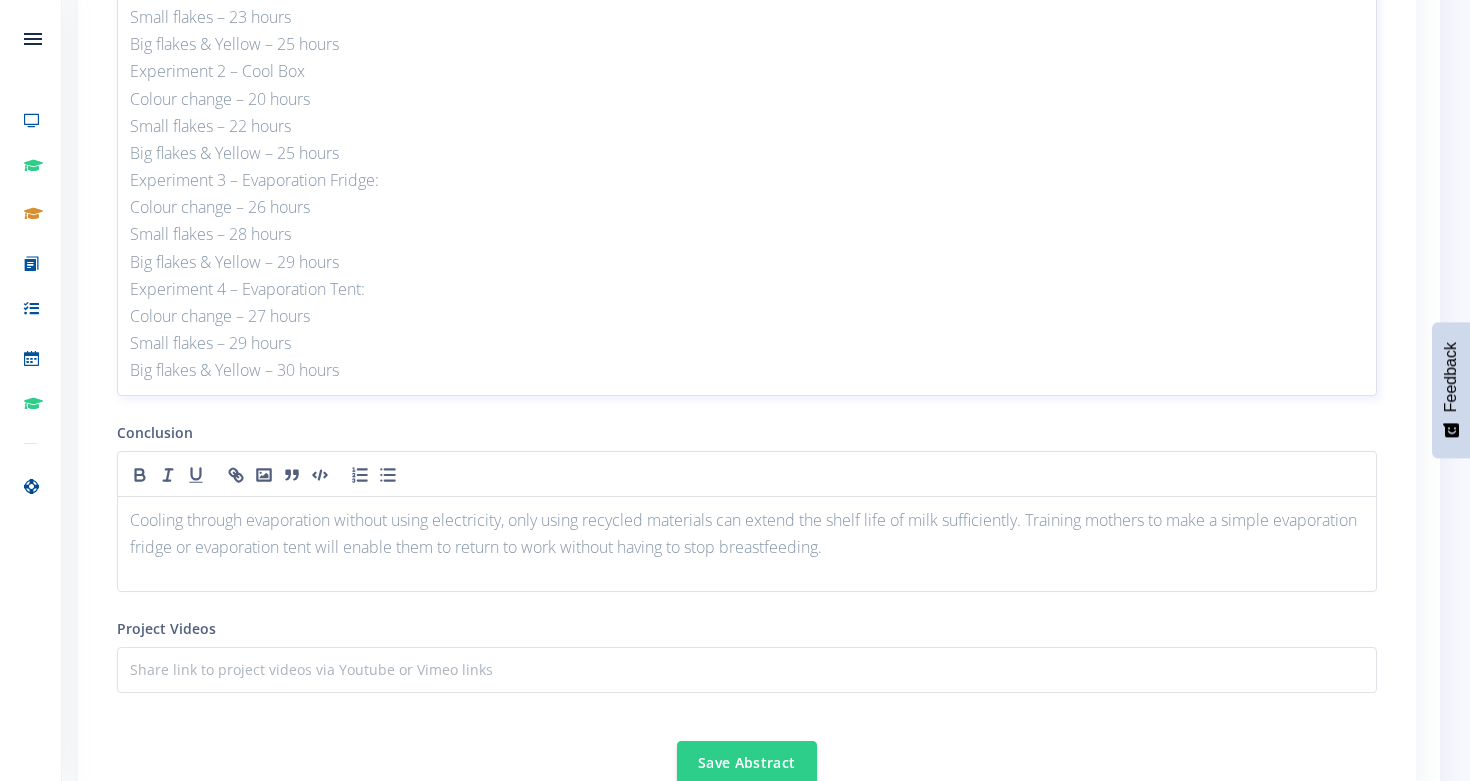 scroll, scrollTop: 2905, scrollLeft: 0, axis: vertical 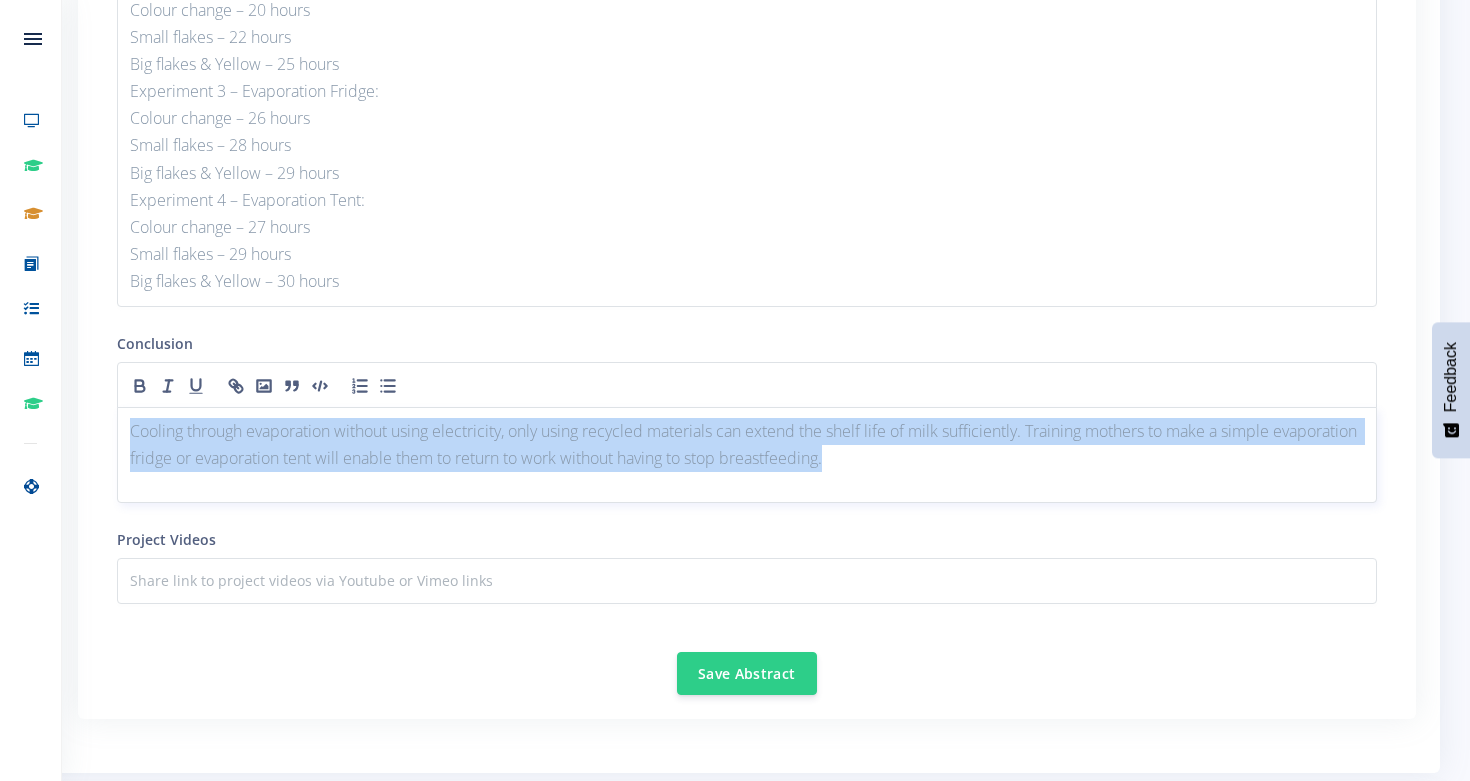 drag, startPoint x: 131, startPoint y: 432, endPoint x: 945, endPoint y: 506, distance: 817.3567 